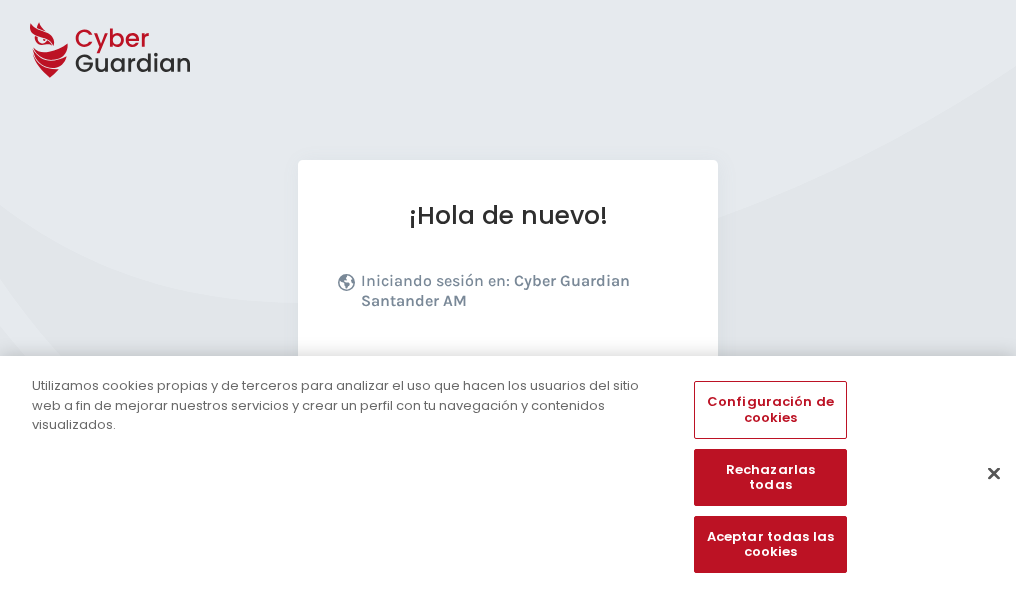 scroll, scrollTop: 245, scrollLeft: 0, axis: vertical 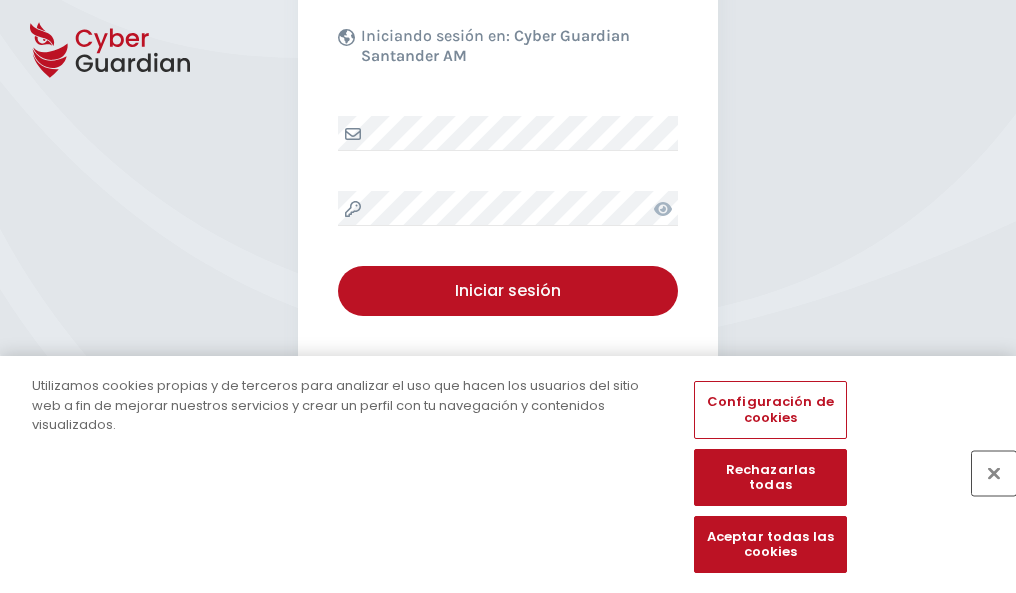 click at bounding box center [994, 473] 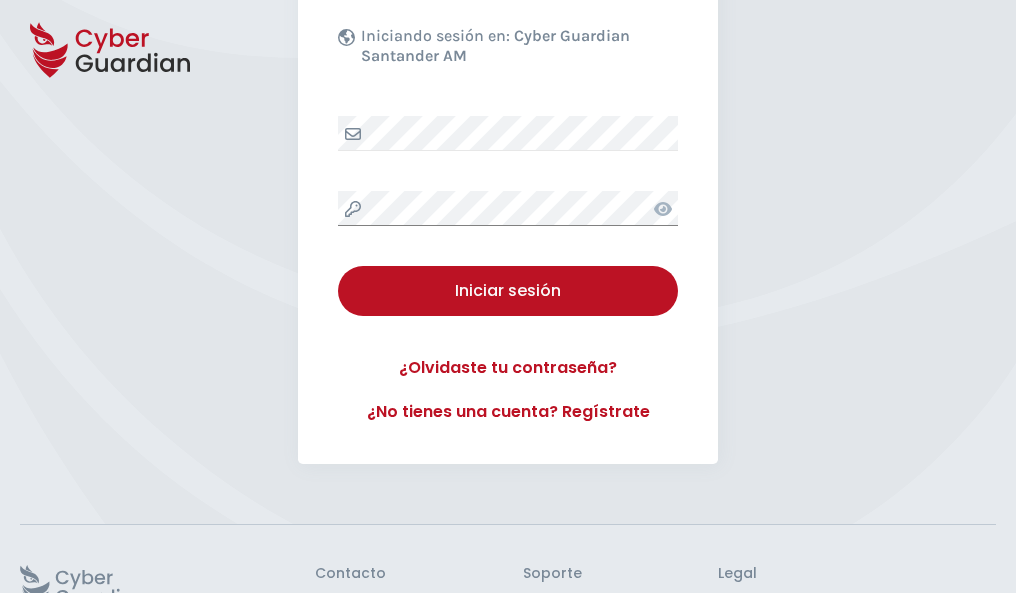 scroll, scrollTop: 389, scrollLeft: 0, axis: vertical 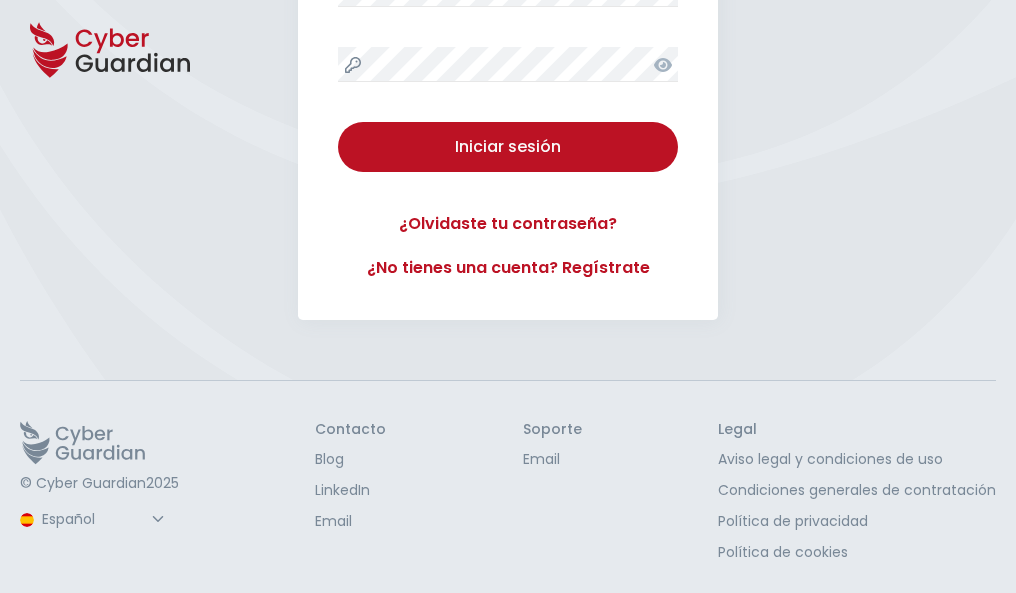 type 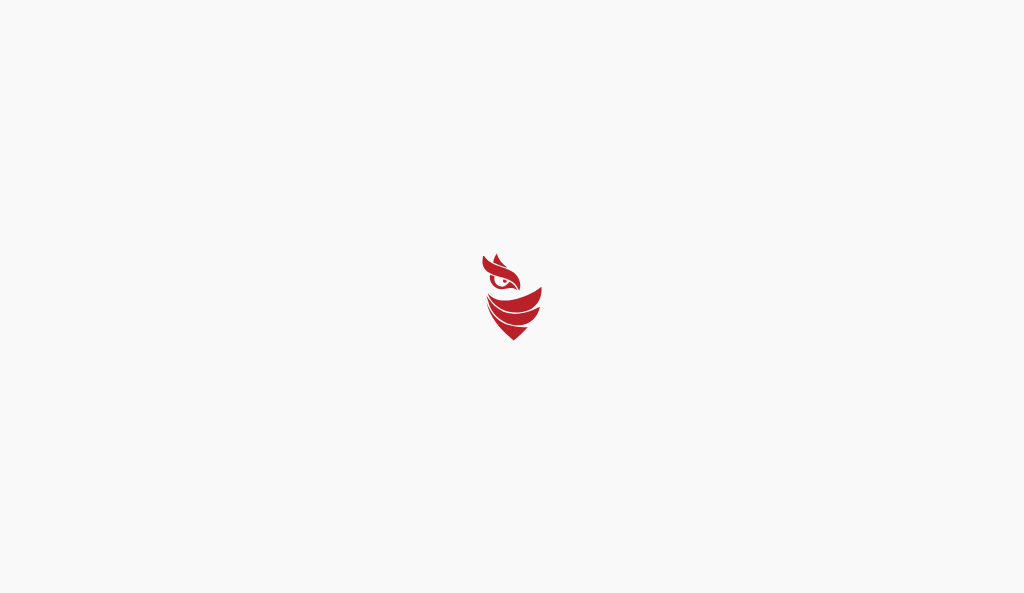 select on "Português (BR)" 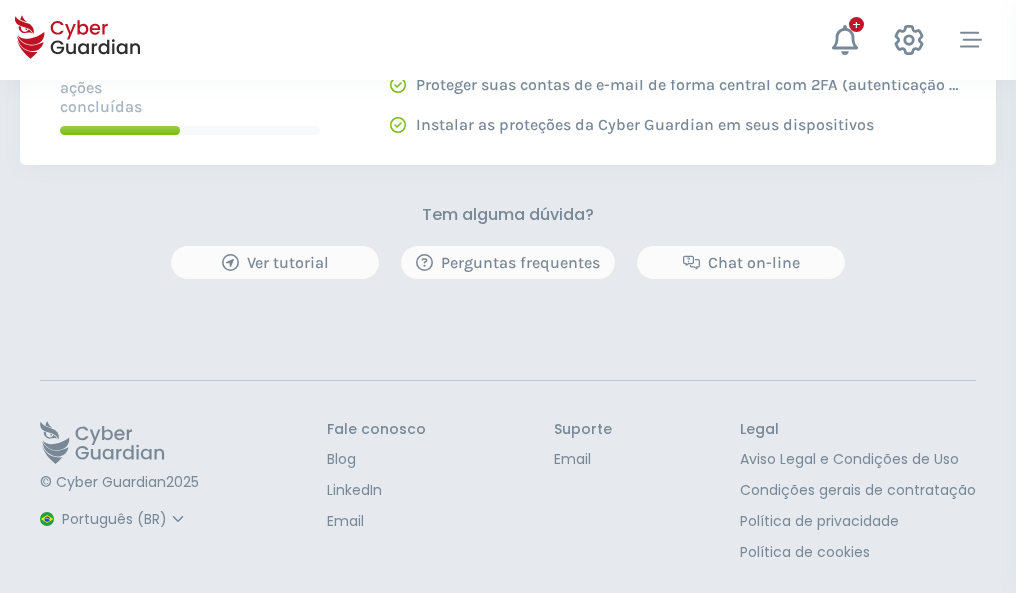 scroll, scrollTop: 0, scrollLeft: 0, axis: both 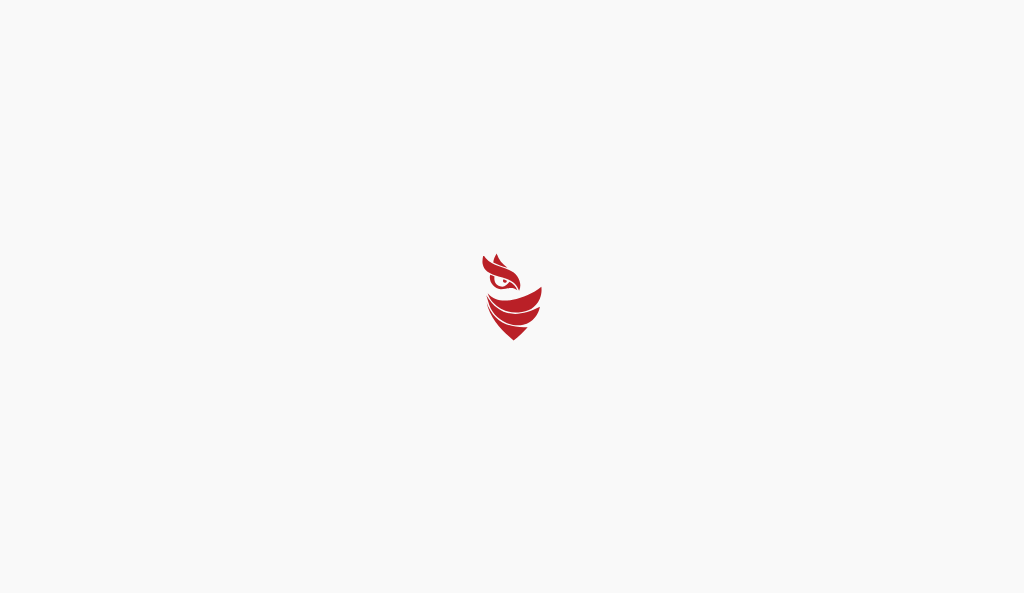 select on "Português (BR)" 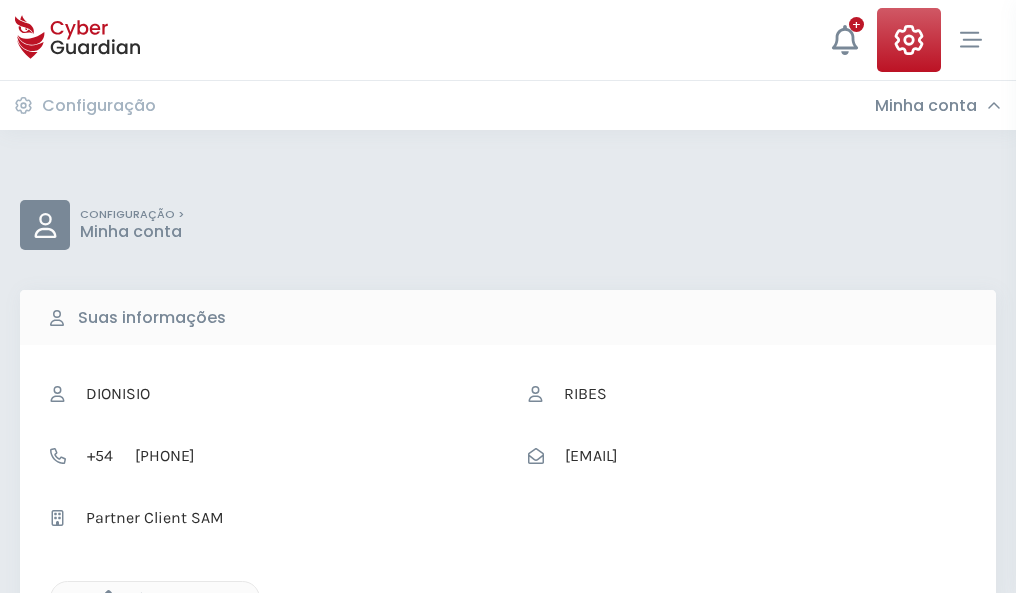 click 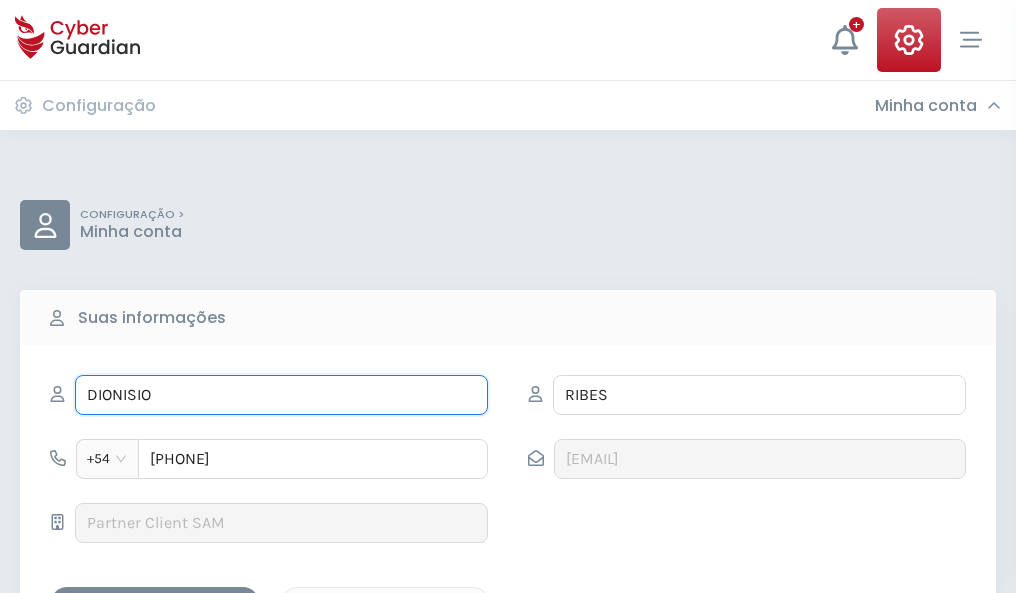 click on "DIONISIO" at bounding box center [281, 395] 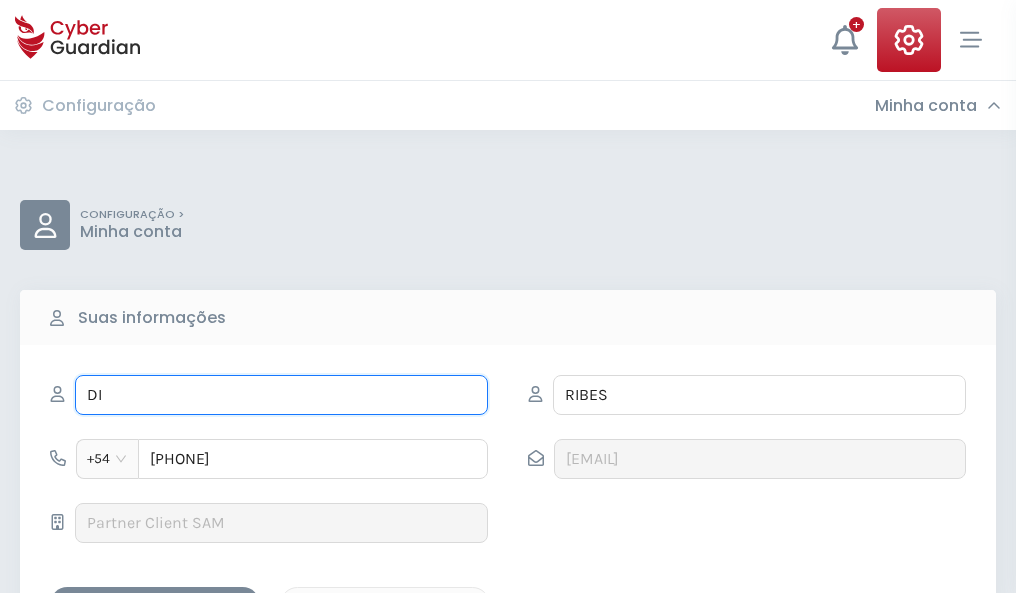 type on "D" 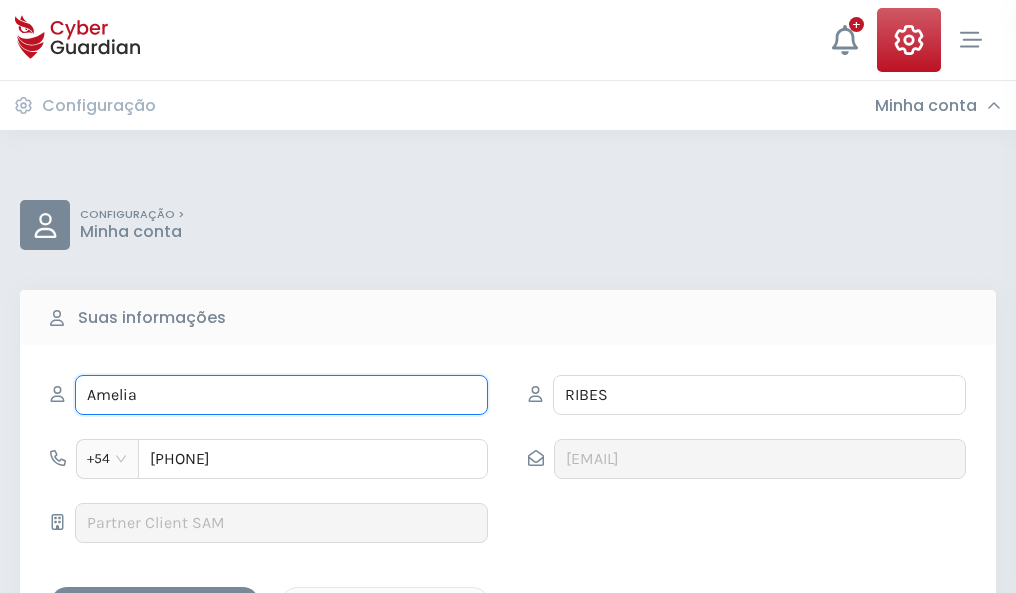 type on "Amelia" 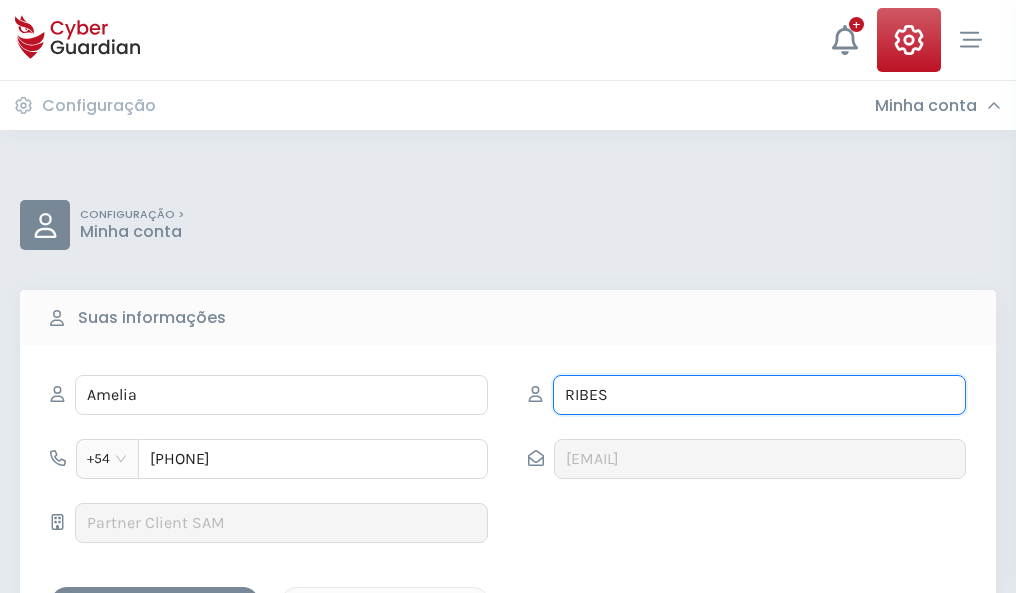 click on "RIBES" at bounding box center [759, 395] 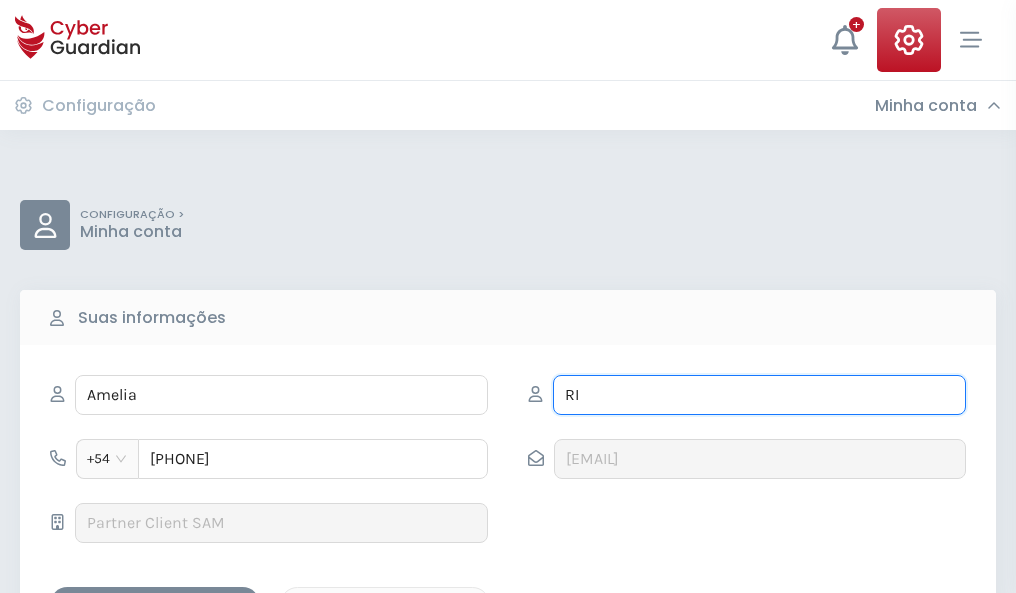 type on "R" 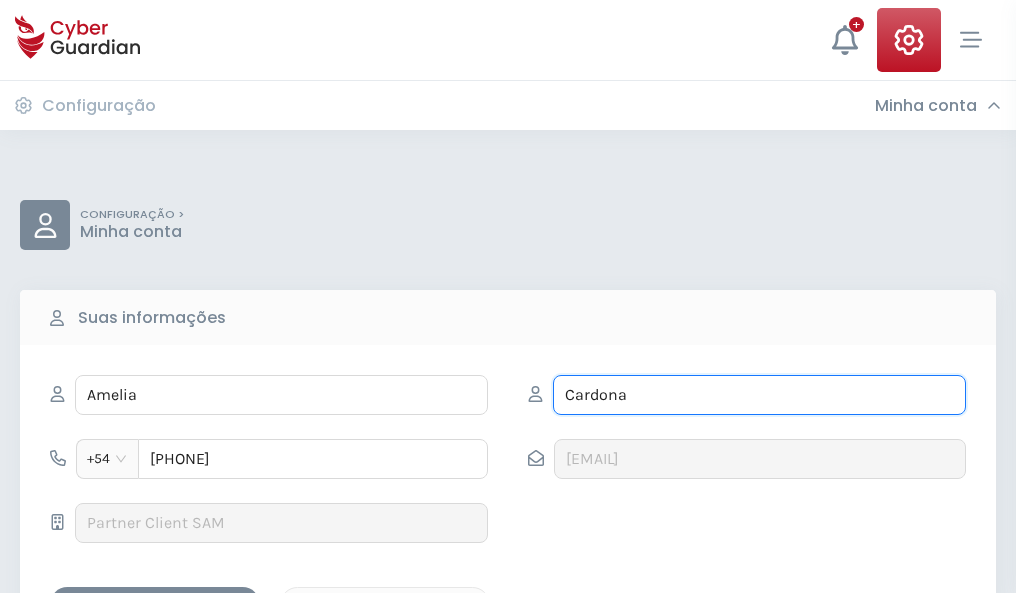 type on "Cardona" 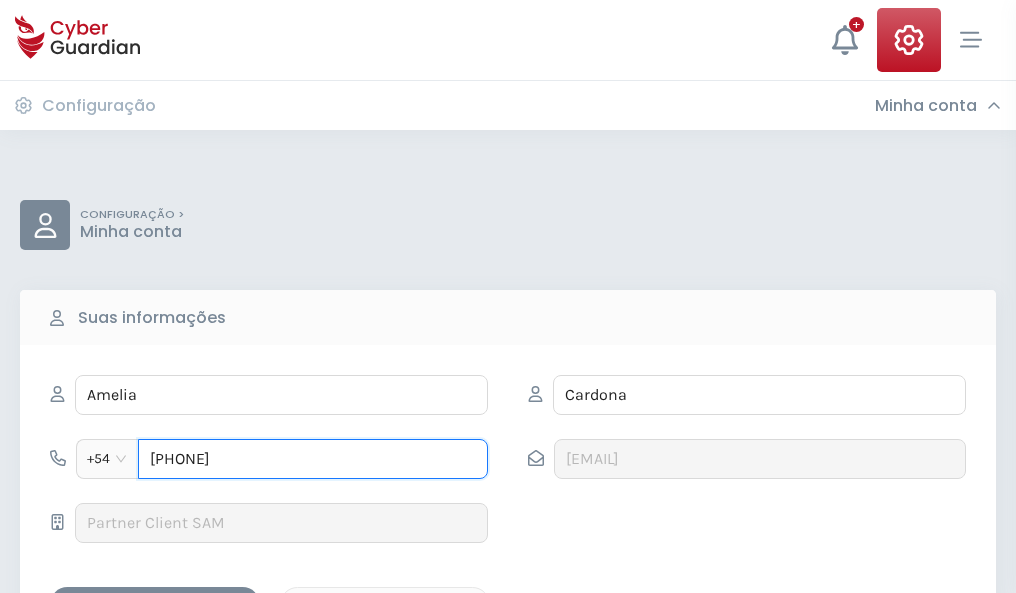 click on "4949596844" at bounding box center (313, 459) 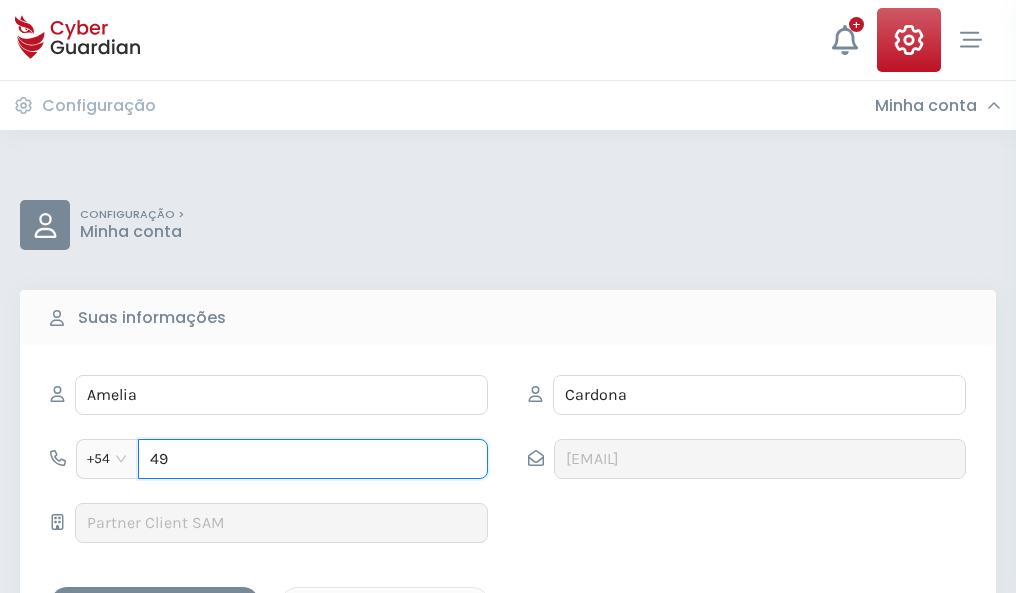 type on "4" 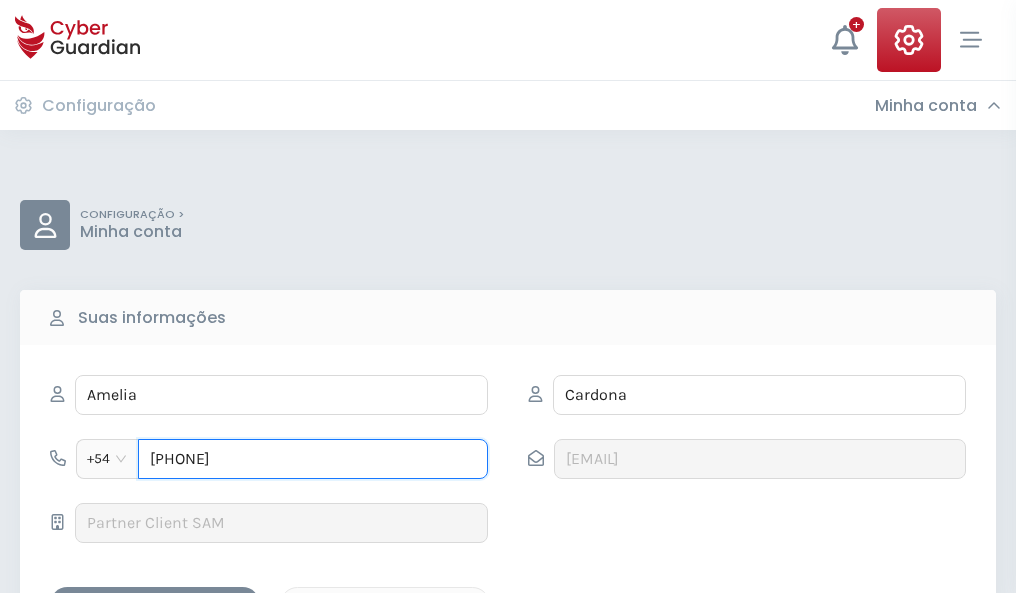 type on "4883918736" 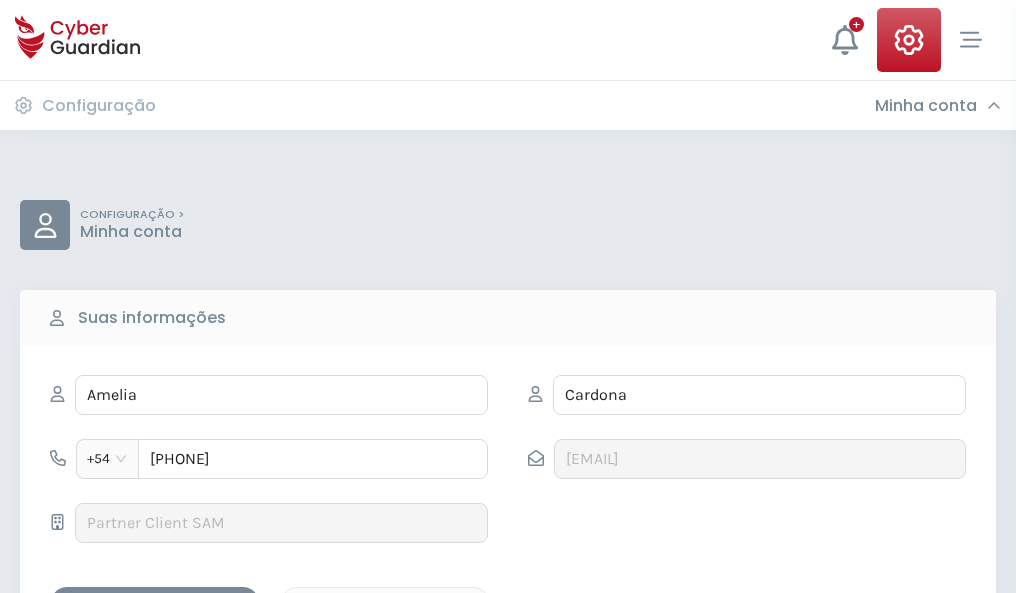 click on "Salvar alterações" at bounding box center [155, 604] 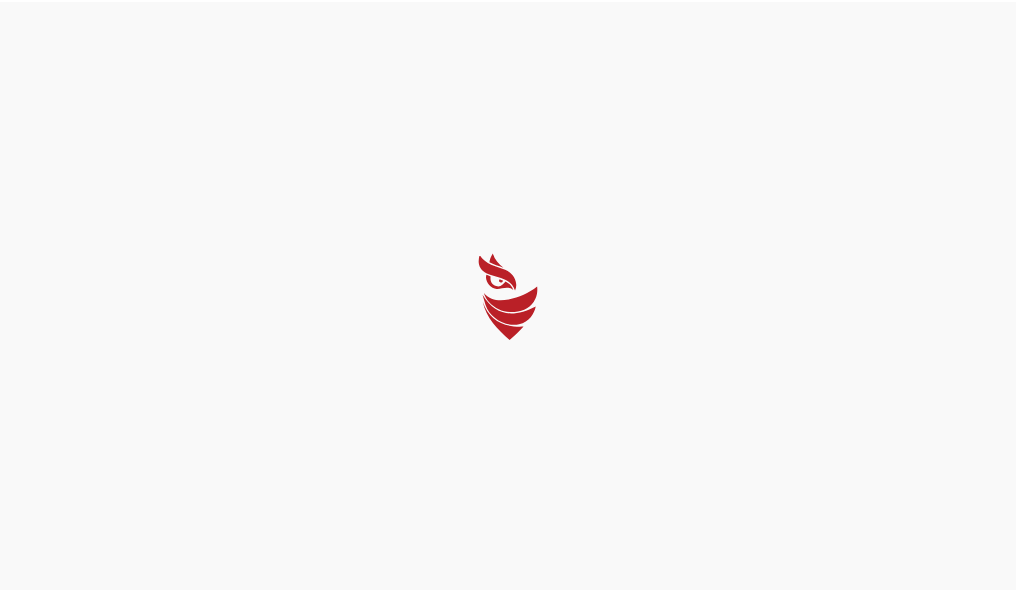 scroll, scrollTop: 0, scrollLeft: 0, axis: both 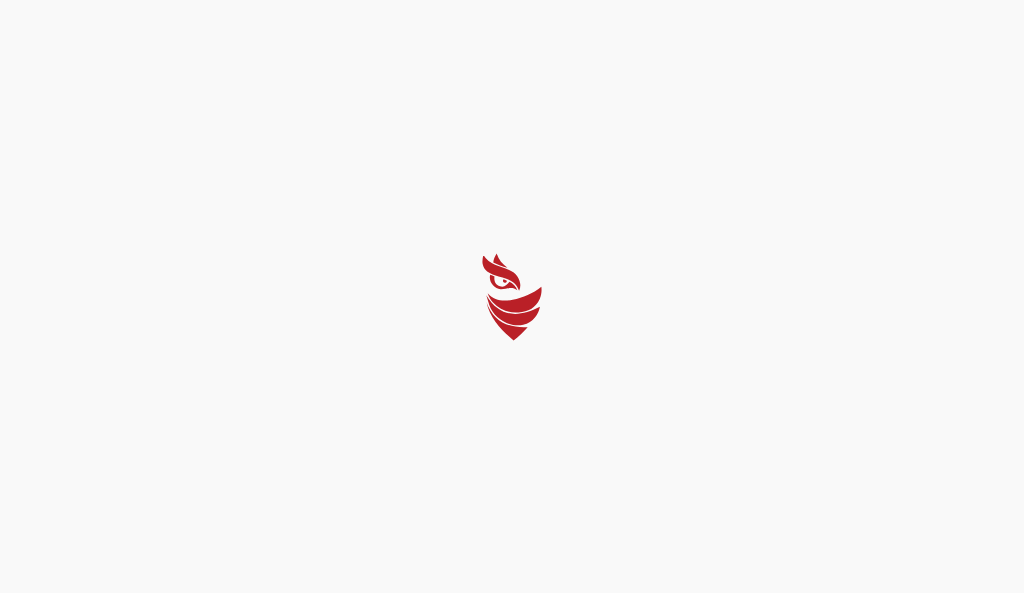 select on "Português (BR)" 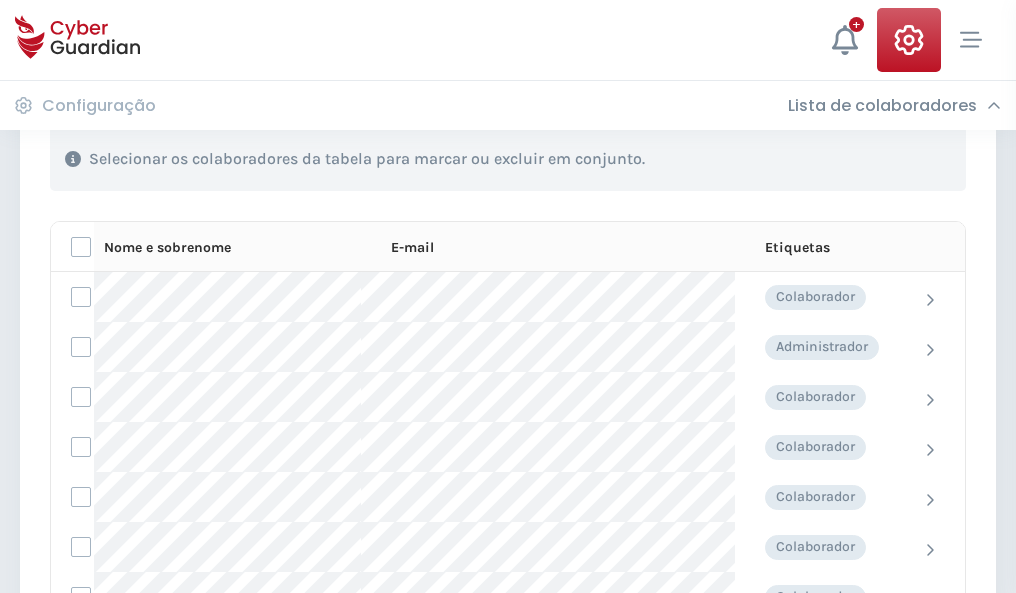 scroll, scrollTop: 856, scrollLeft: 0, axis: vertical 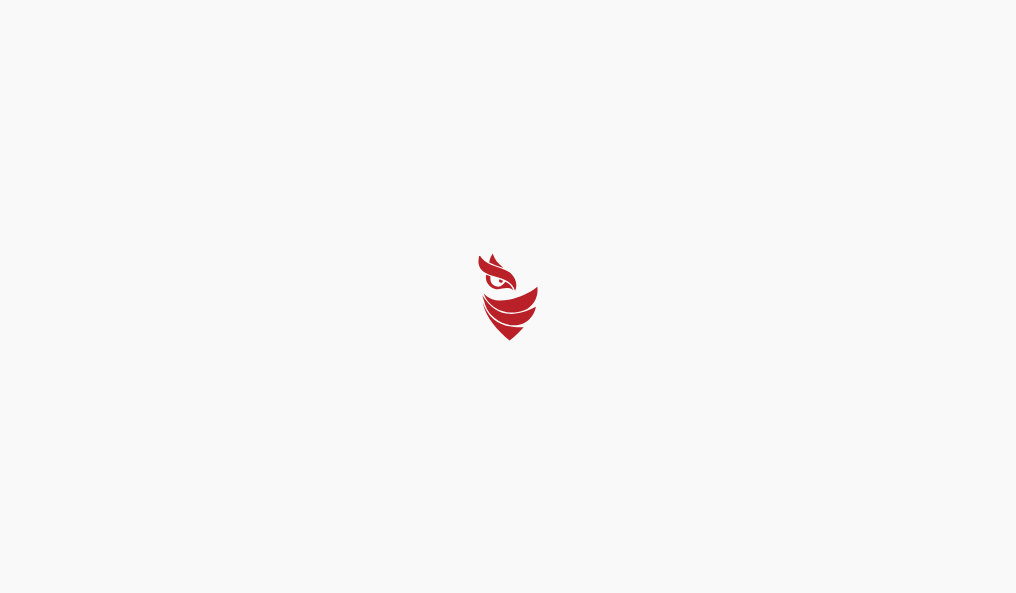 select on "Português (BR)" 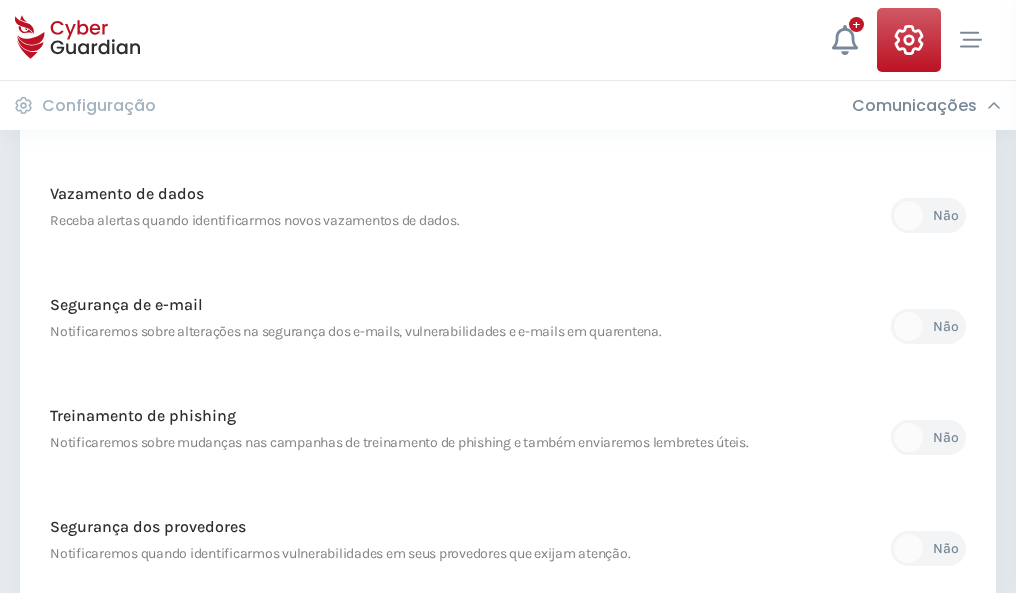 scroll, scrollTop: 1053, scrollLeft: 0, axis: vertical 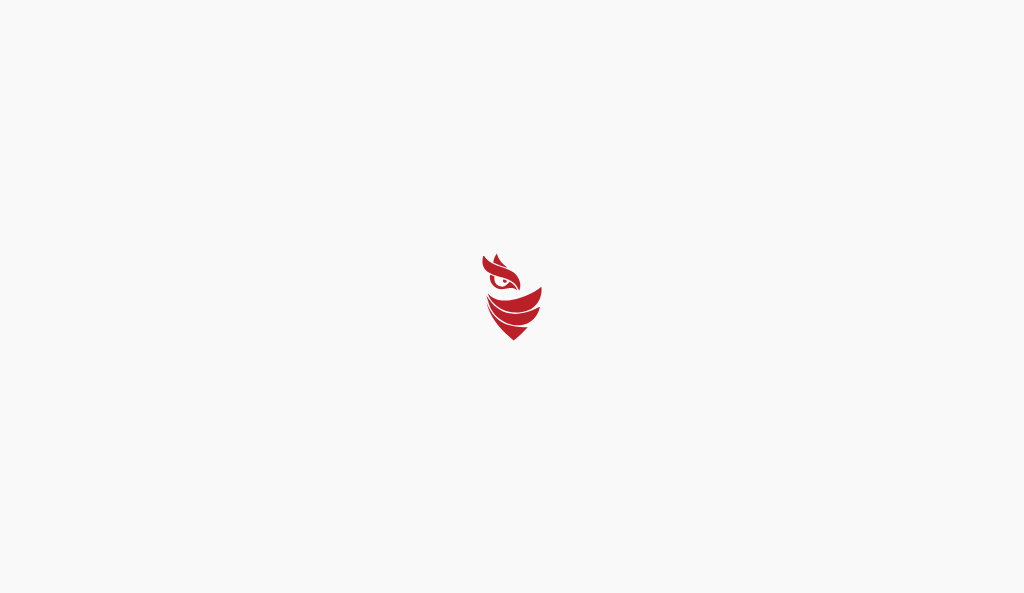 select on "Português (BR)" 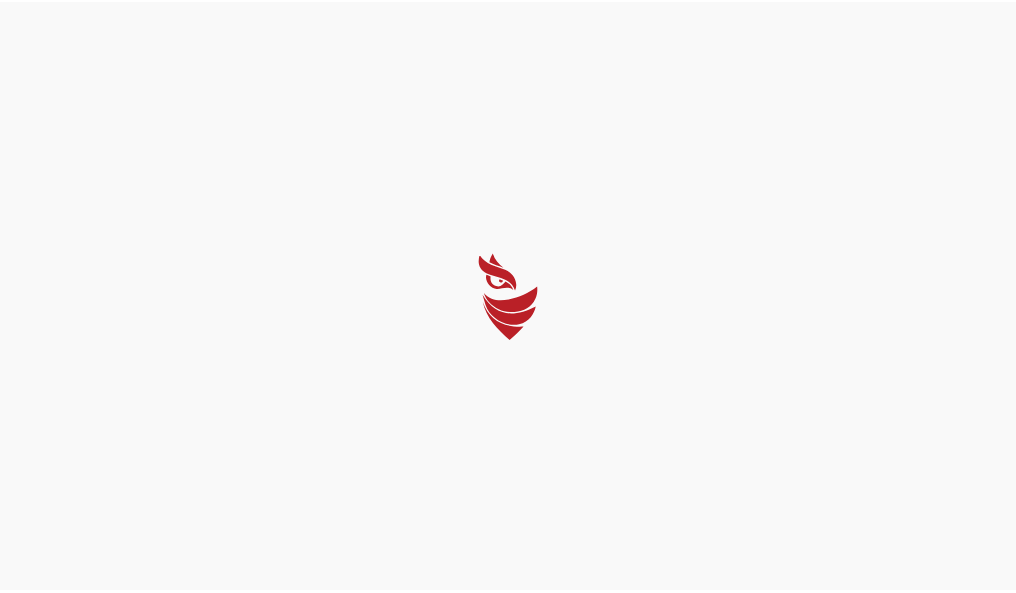 scroll, scrollTop: 0, scrollLeft: 0, axis: both 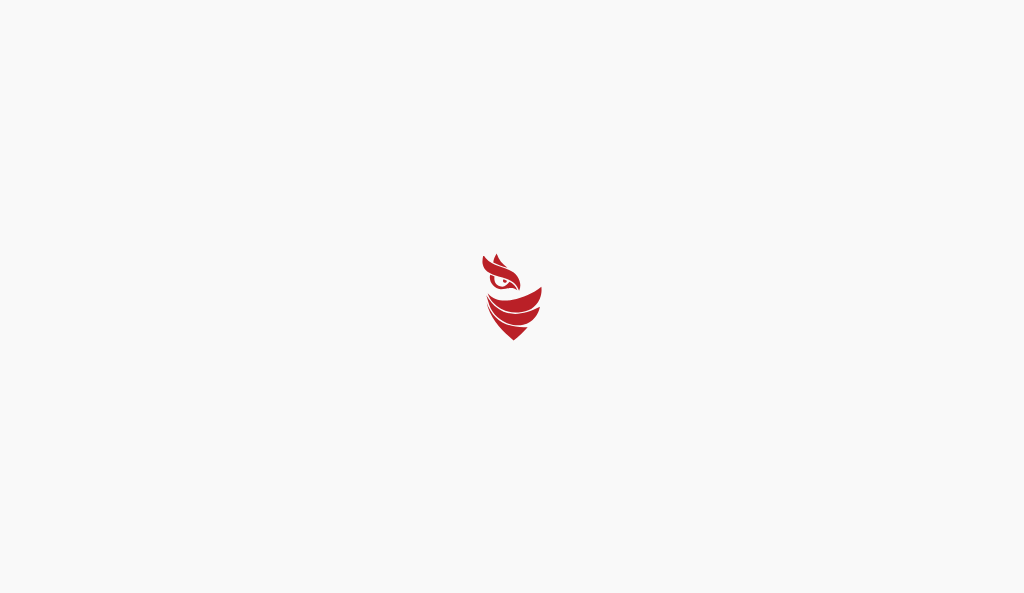 select on "Português (BR)" 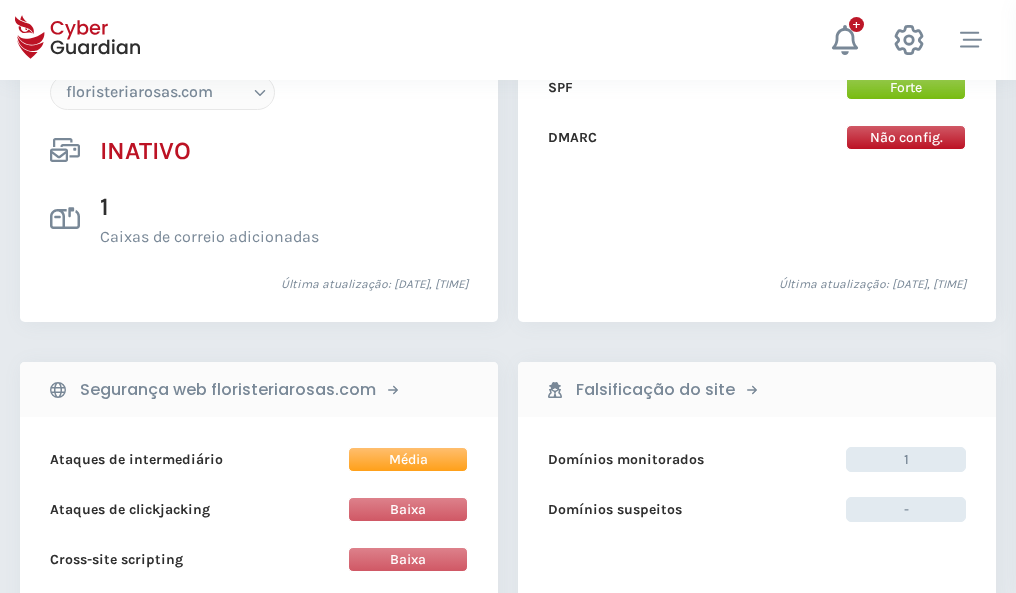 scroll, scrollTop: 1882, scrollLeft: 0, axis: vertical 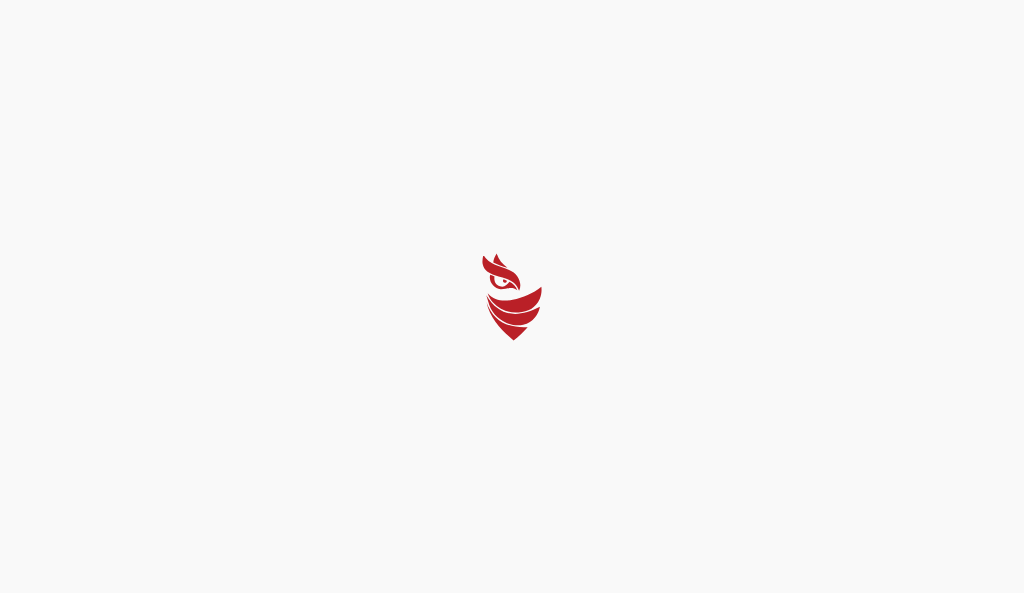 select on "Português (BR)" 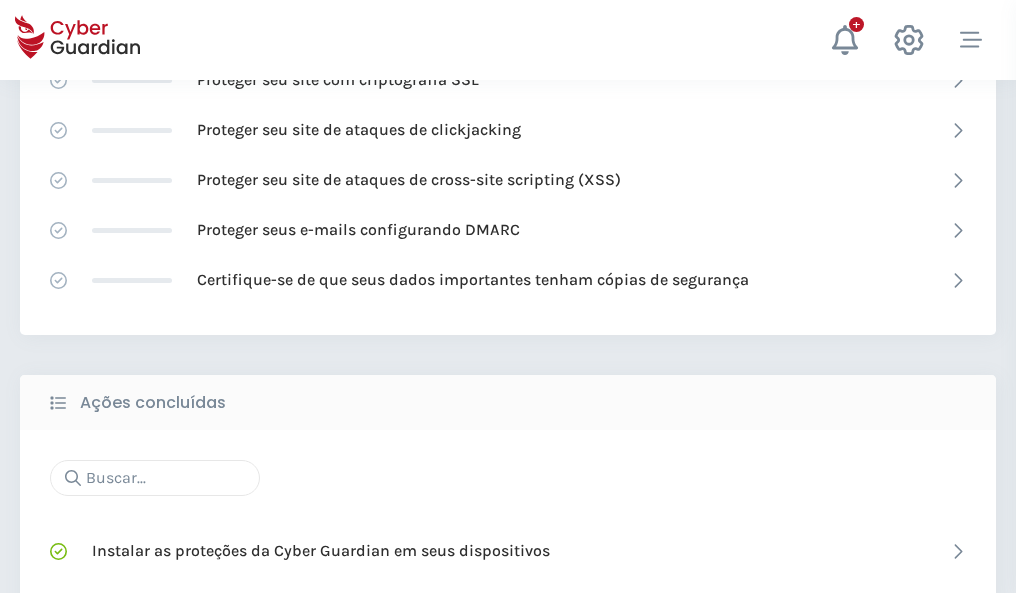 scroll, scrollTop: 1332, scrollLeft: 0, axis: vertical 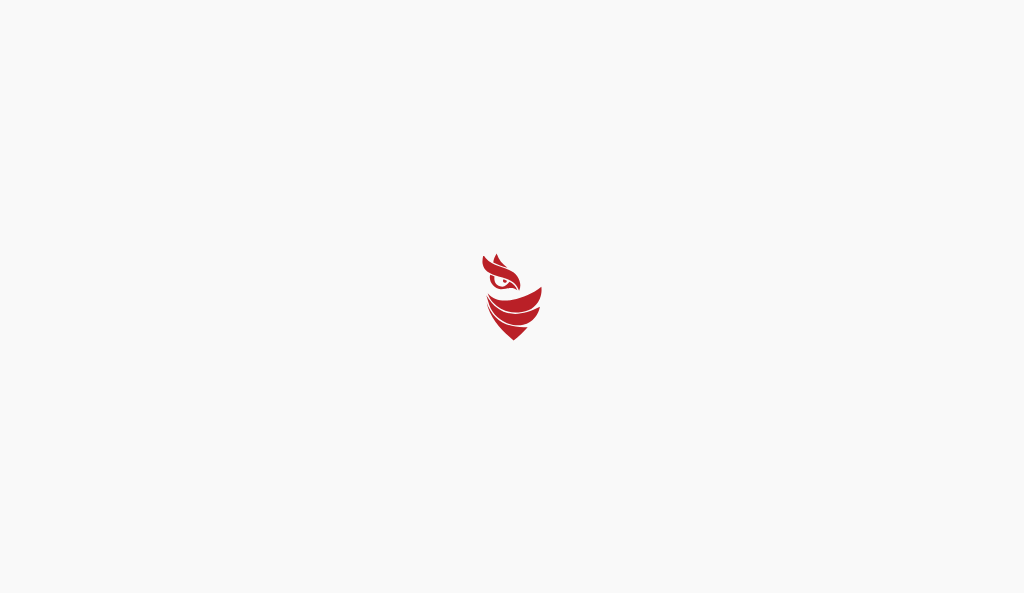 select on "Português (BR)" 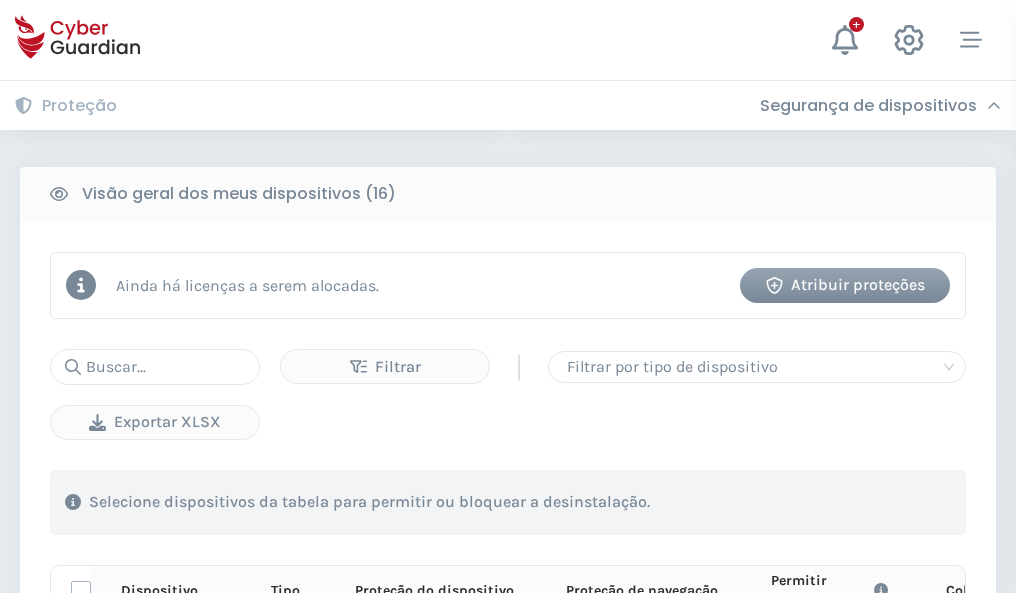 scroll, scrollTop: 1767, scrollLeft: 0, axis: vertical 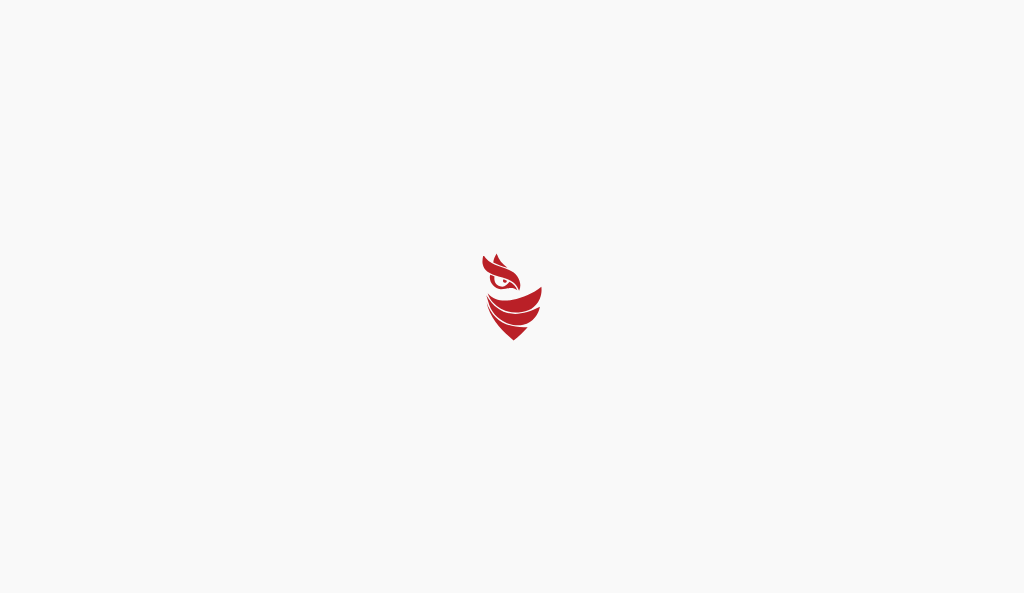 select on "Português (BR)" 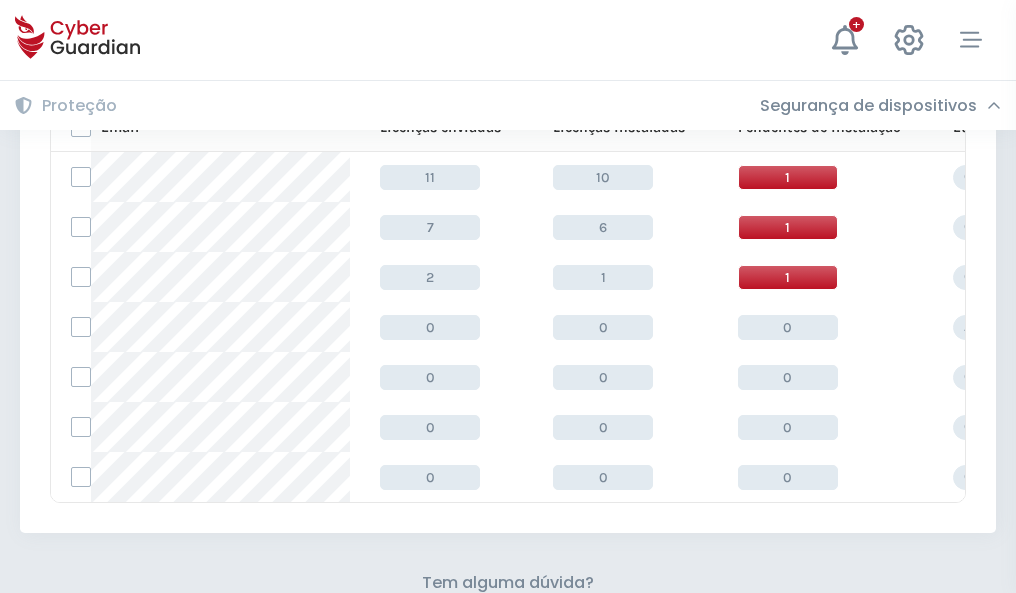 scroll, scrollTop: 878, scrollLeft: 0, axis: vertical 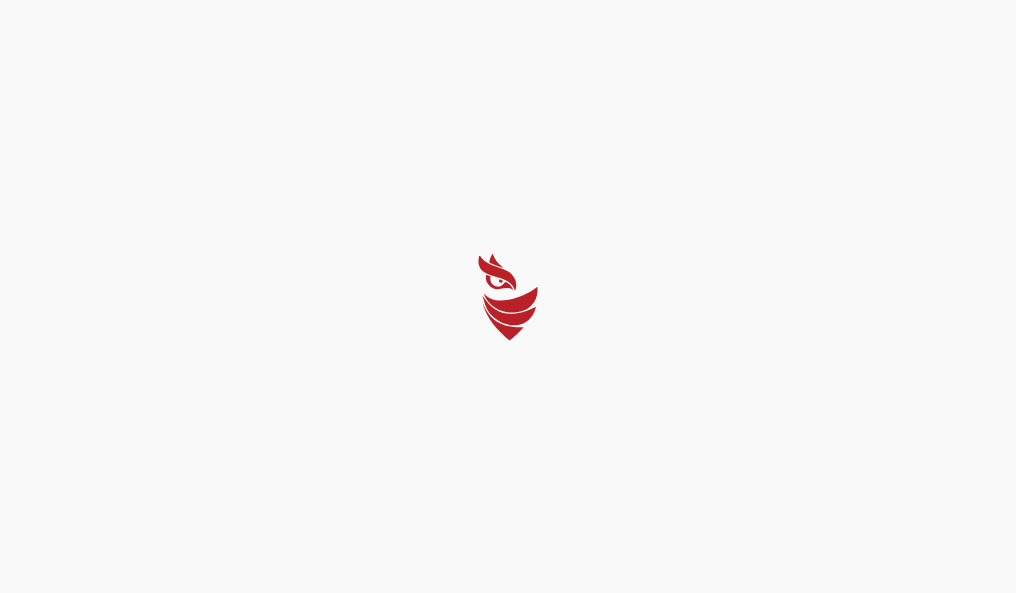select on "Português (BR)" 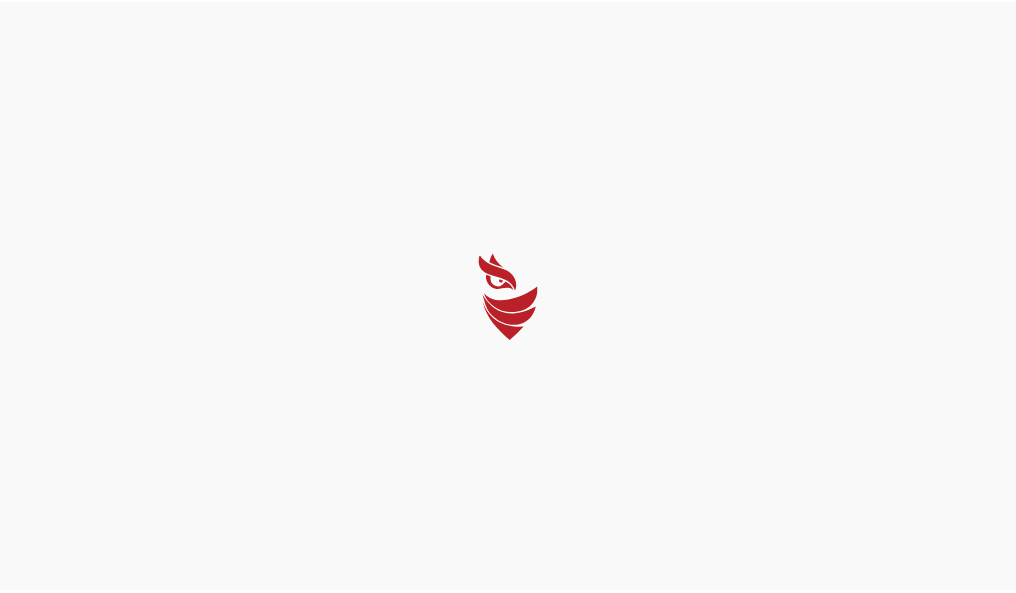 scroll, scrollTop: 0, scrollLeft: 0, axis: both 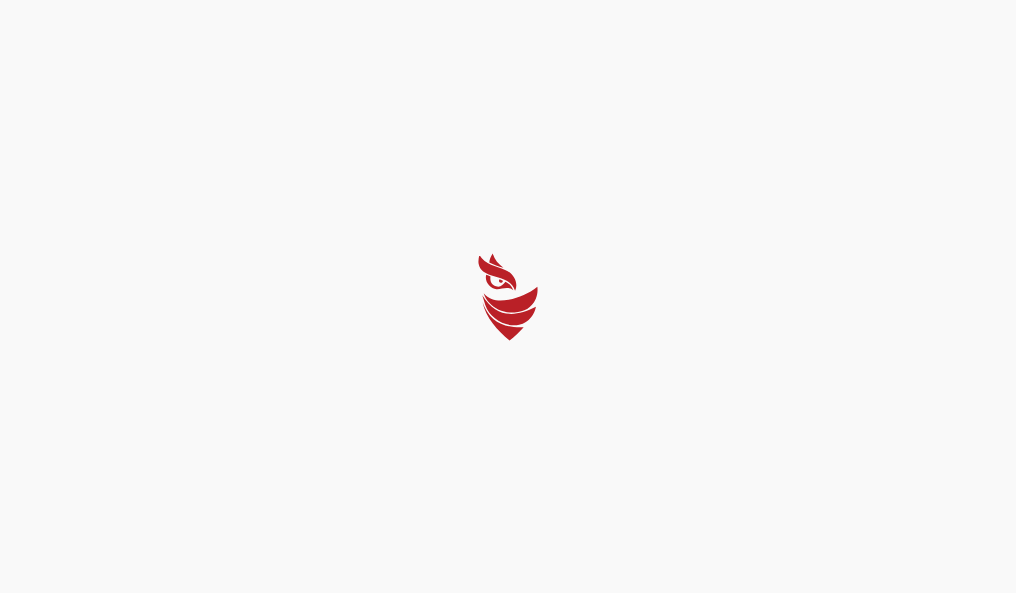 select on "Português (BR)" 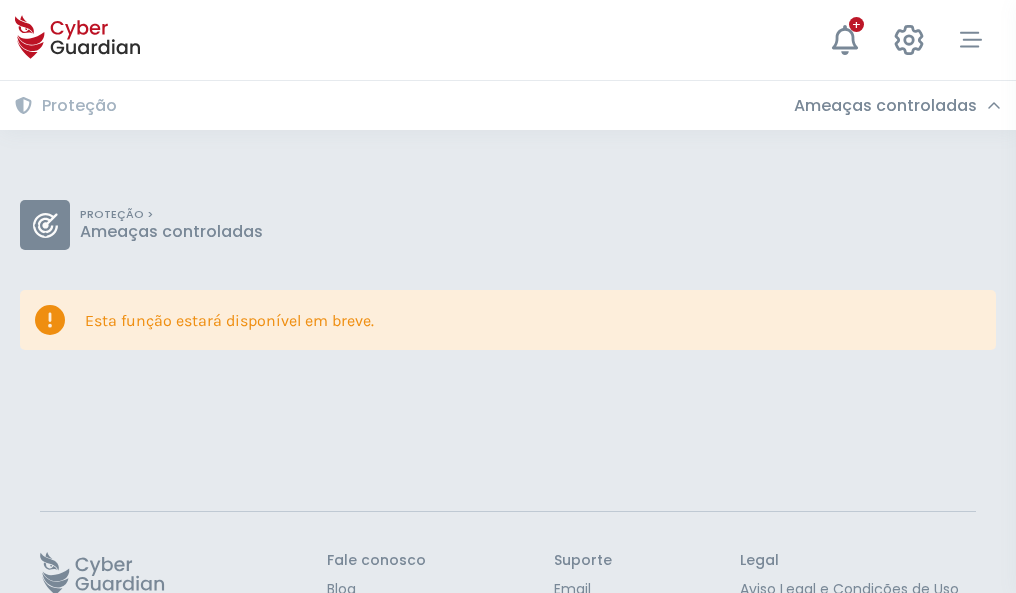 scroll, scrollTop: 130, scrollLeft: 0, axis: vertical 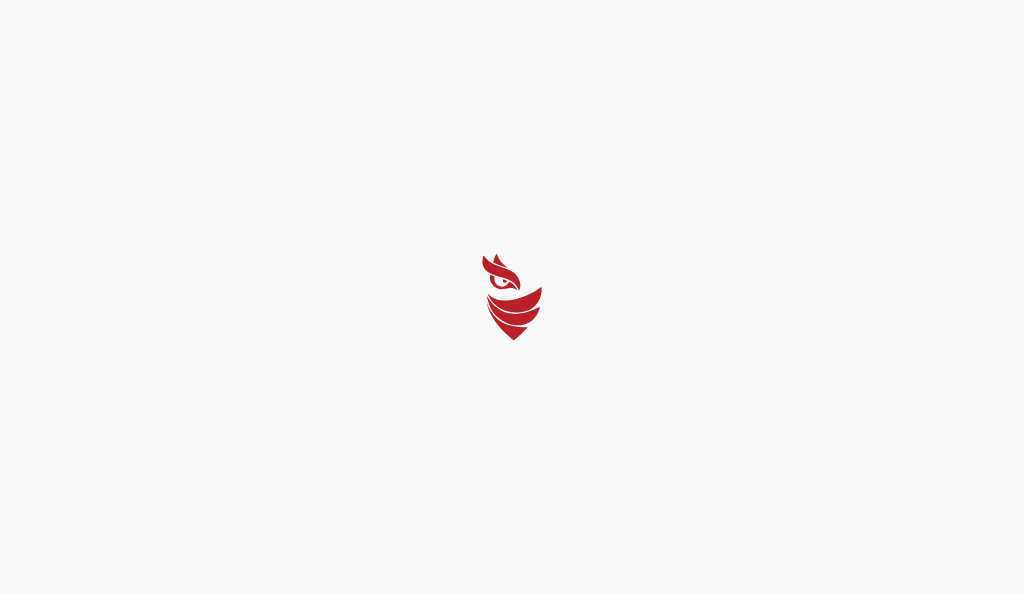 select on "Português (BR)" 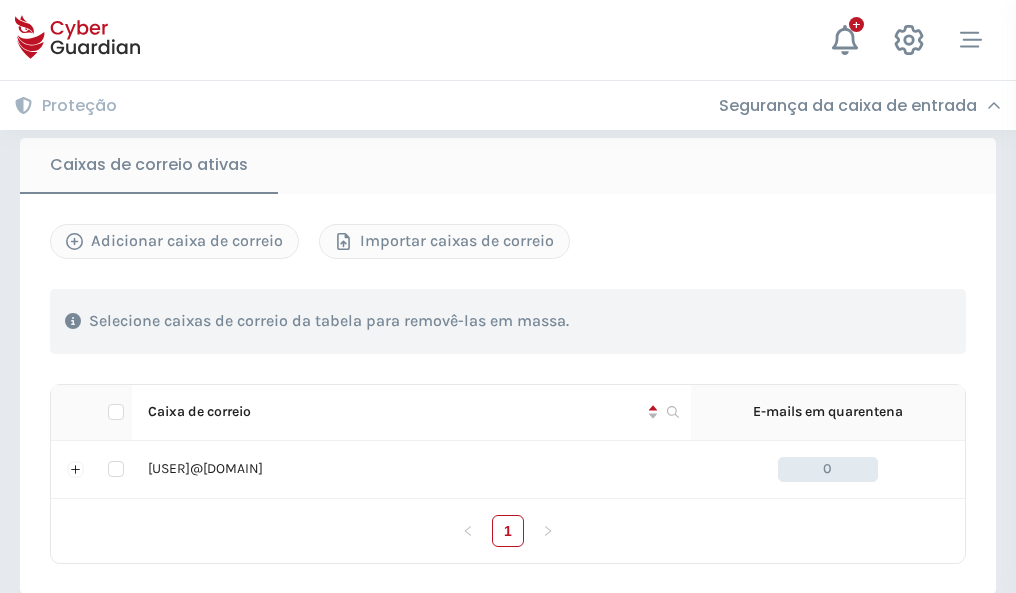 scroll, scrollTop: 1650, scrollLeft: 0, axis: vertical 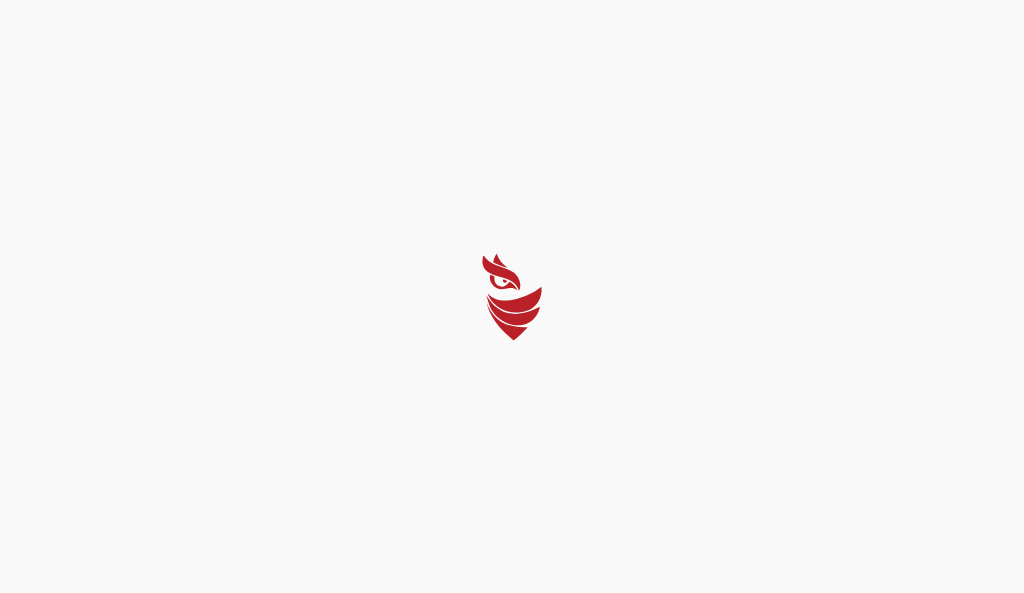 select on "Português (BR)" 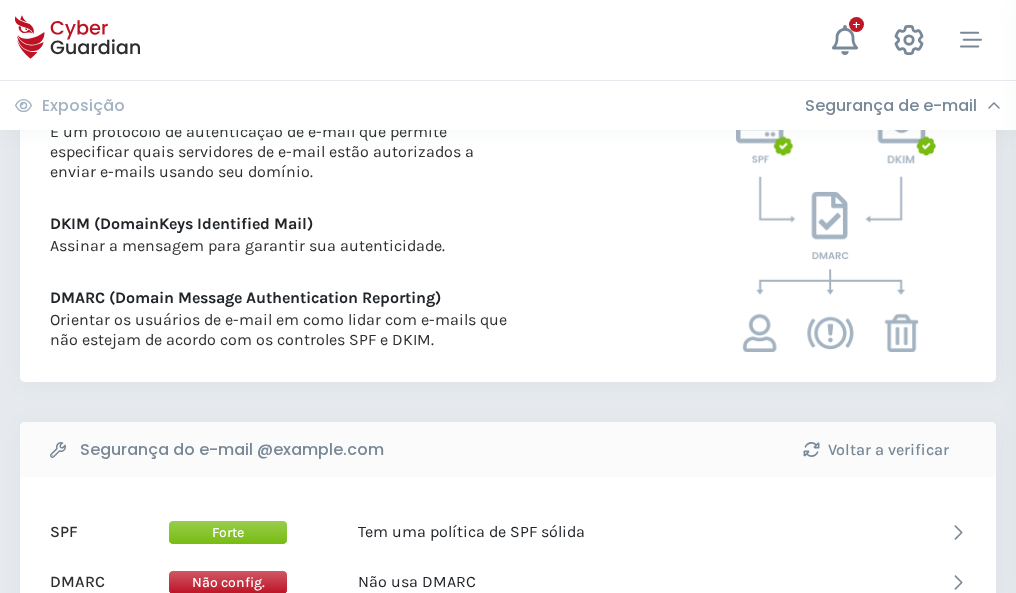 scroll, scrollTop: 1079, scrollLeft: 0, axis: vertical 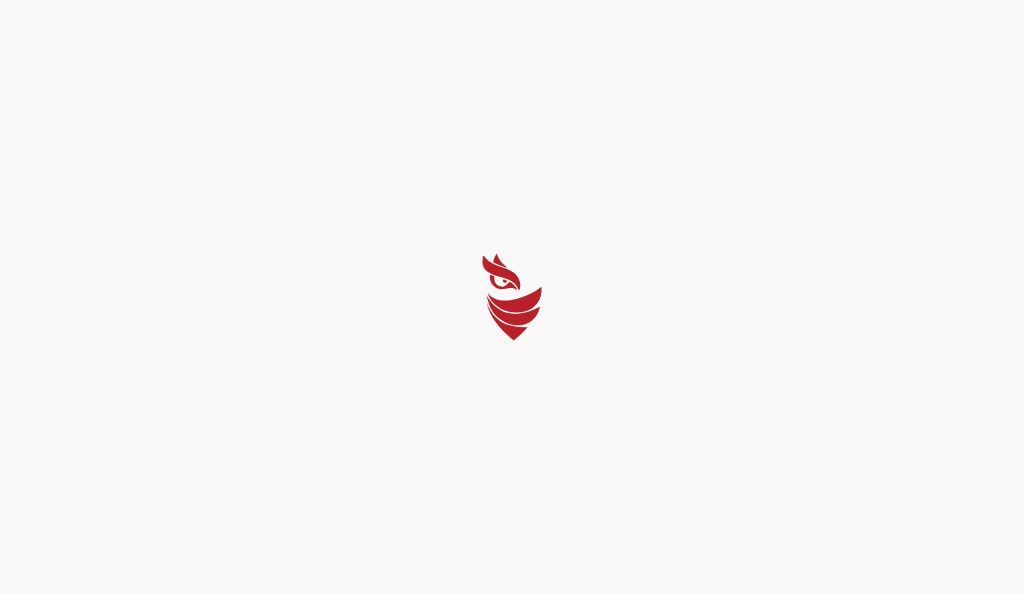 select on "Português (BR)" 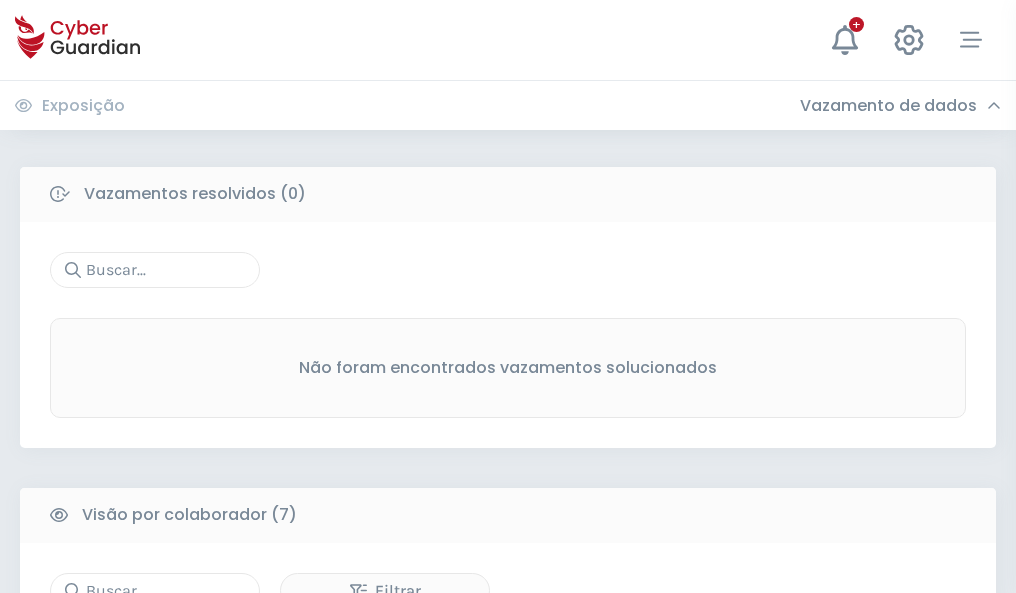 scroll, scrollTop: 1654, scrollLeft: 0, axis: vertical 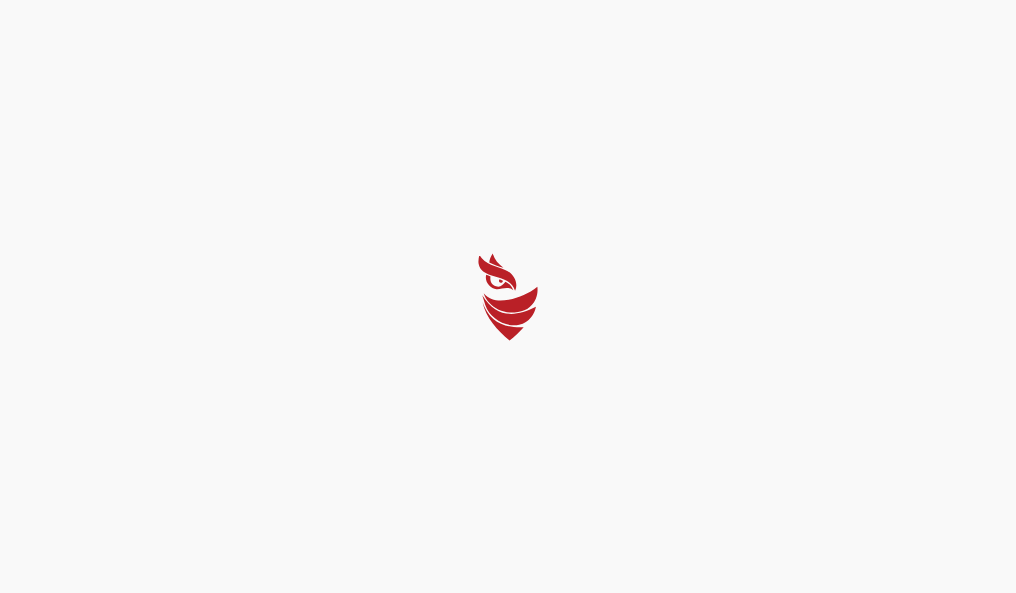 select on "Português (BR)" 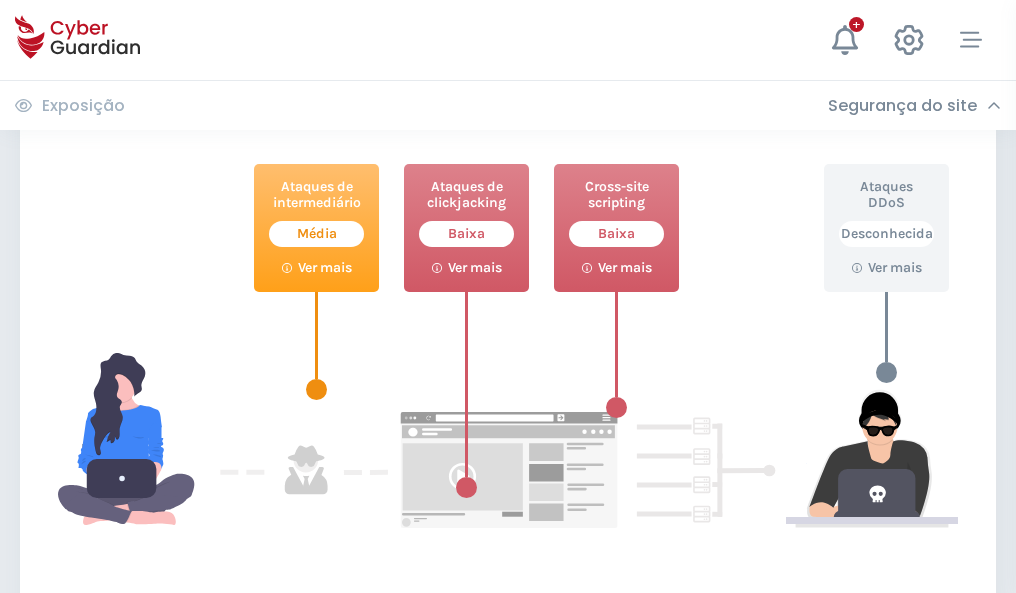 scroll, scrollTop: 1089, scrollLeft: 0, axis: vertical 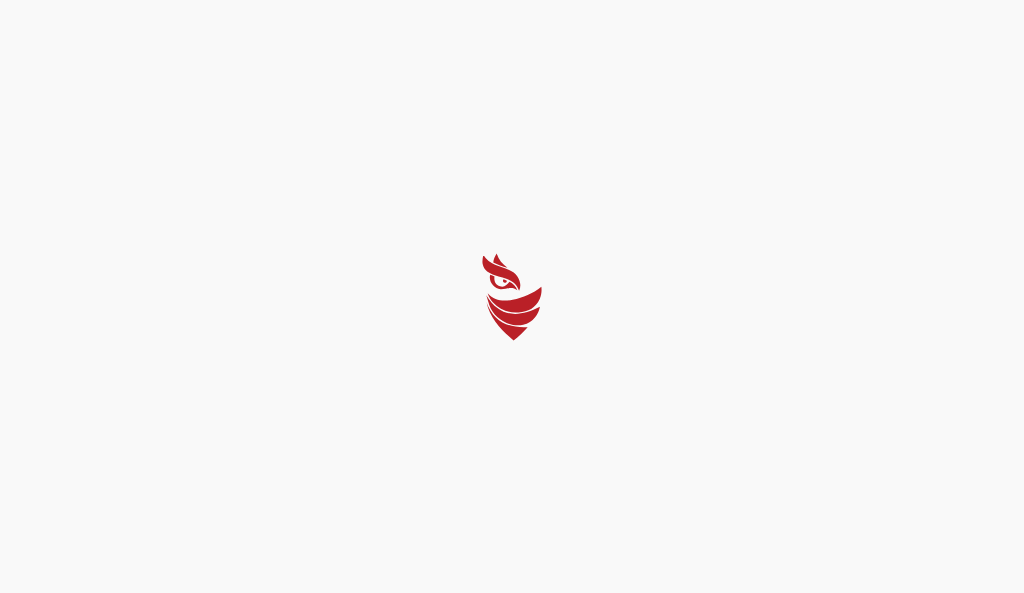 select on "Português (BR)" 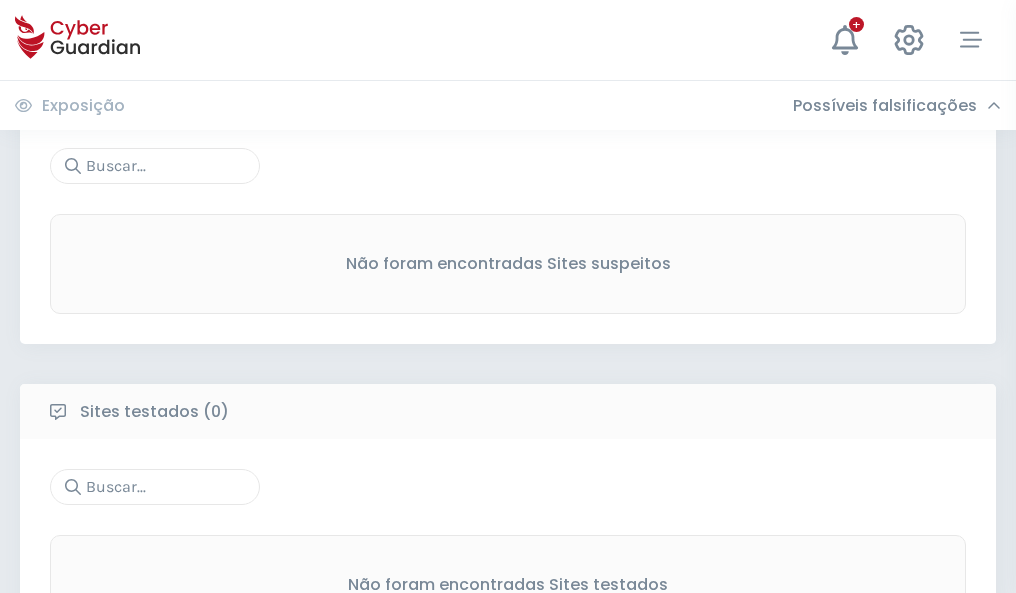 scroll, scrollTop: 1046, scrollLeft: 0, axis: vertical 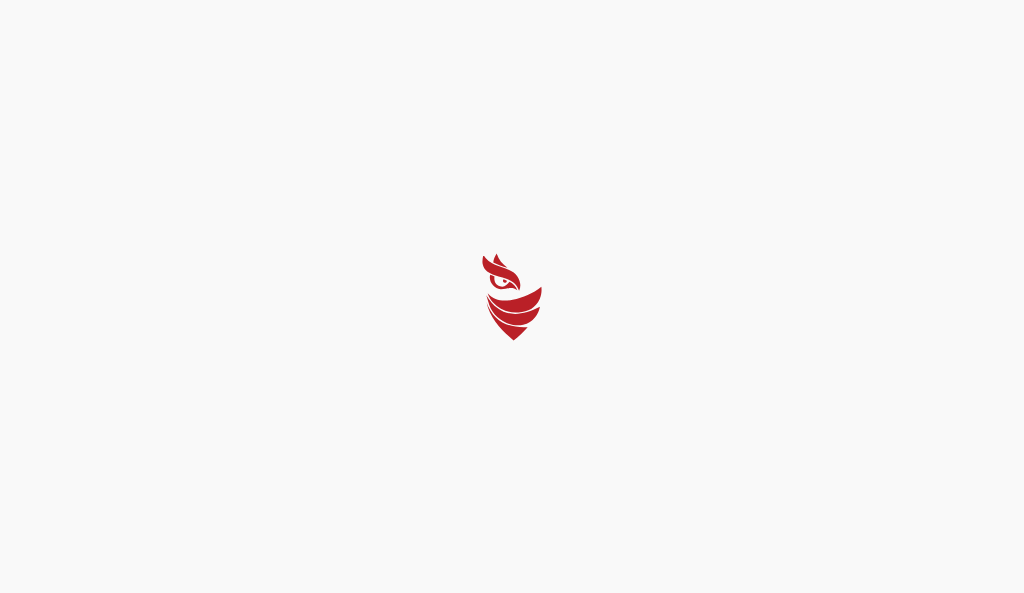 select on "Português (BR)" 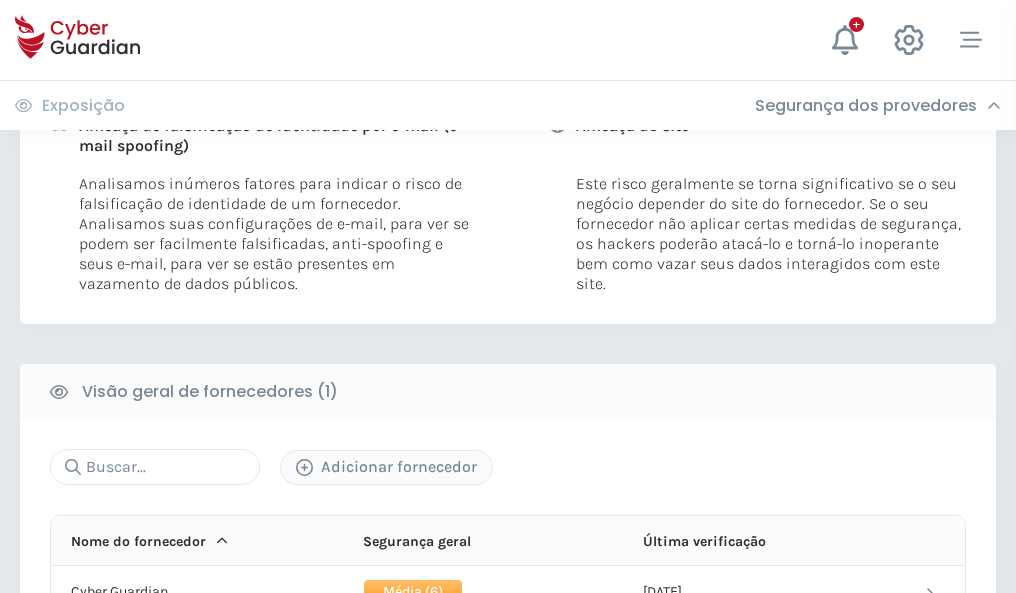 scroll, scrollTop: 1019, scrollLeft: 0, axis: vertical 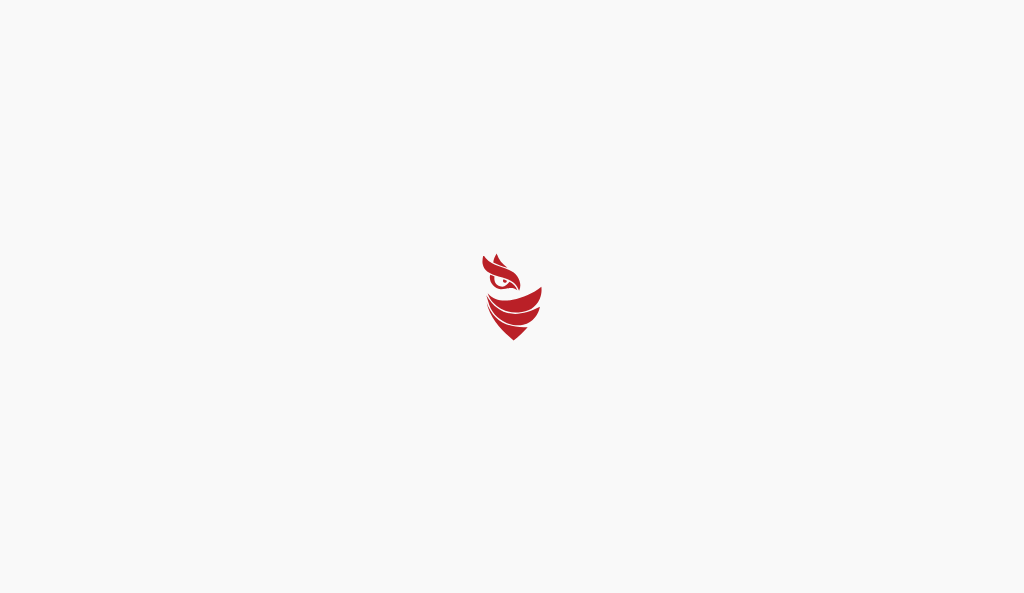 select on "Português (BR)" 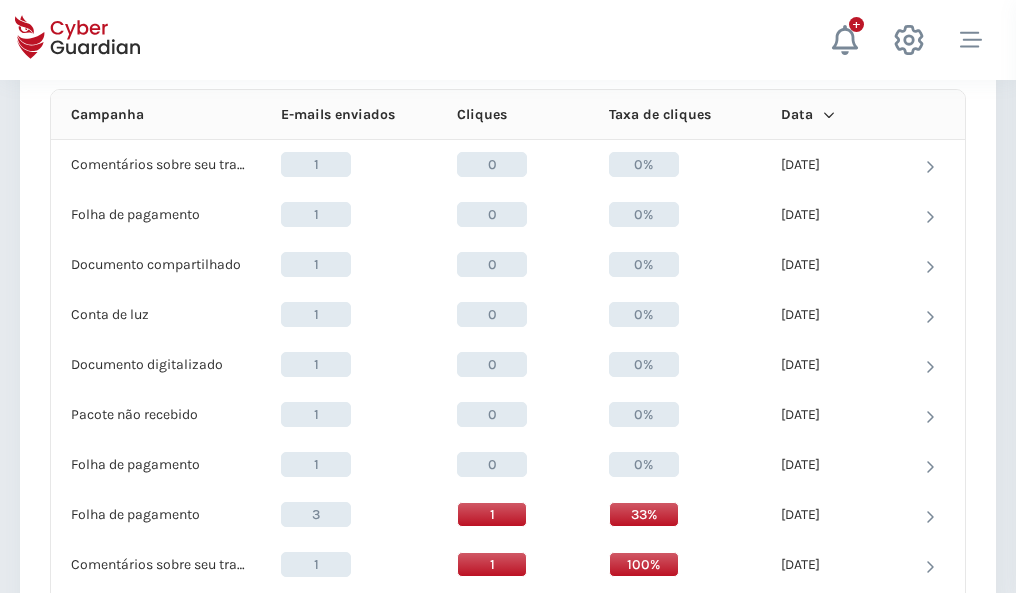 scroll, scrollTop: 1793, scrollLeft: 0, axis: vertical 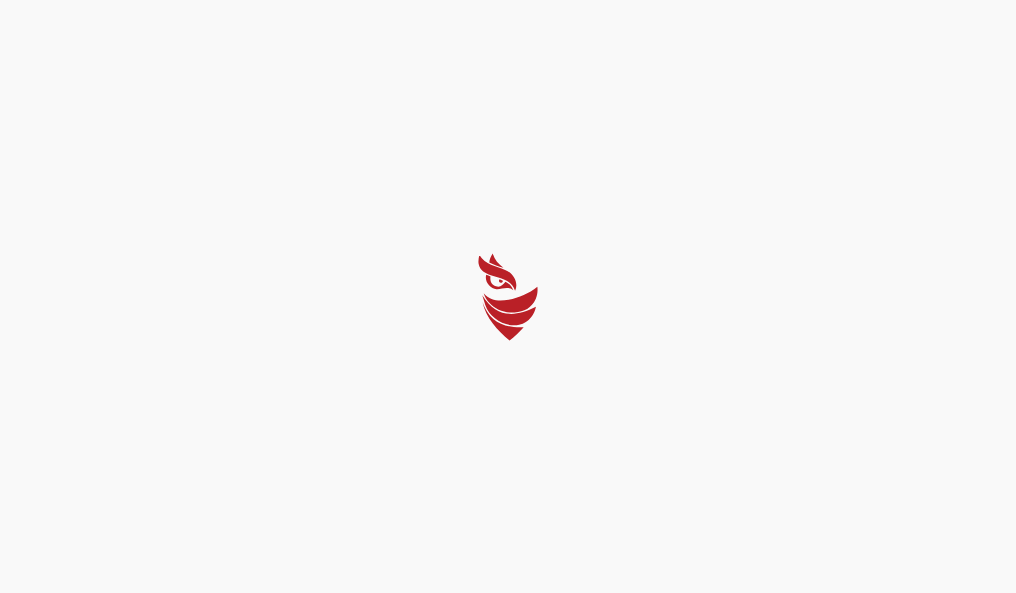 select on "Português (BR)" 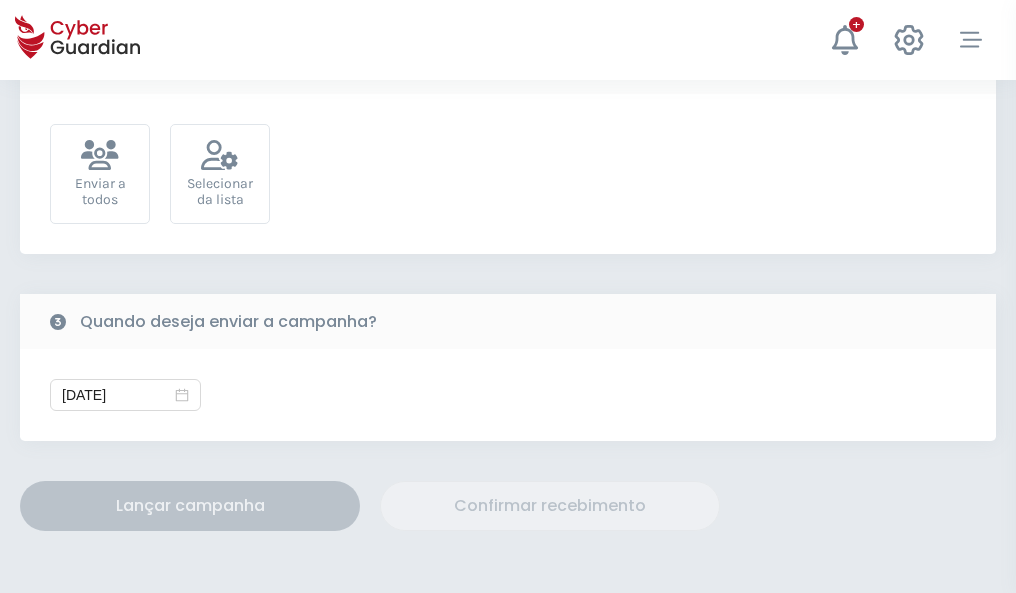 scroll, scrollTop: 732, scrollLeft: 0, axis: vertical 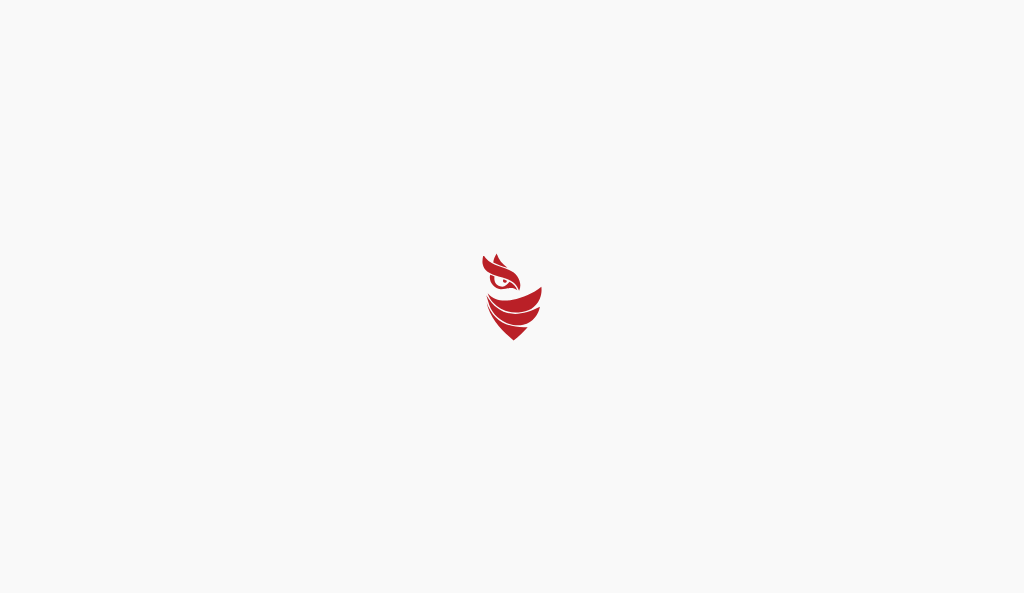 select on "Português (BR)" 